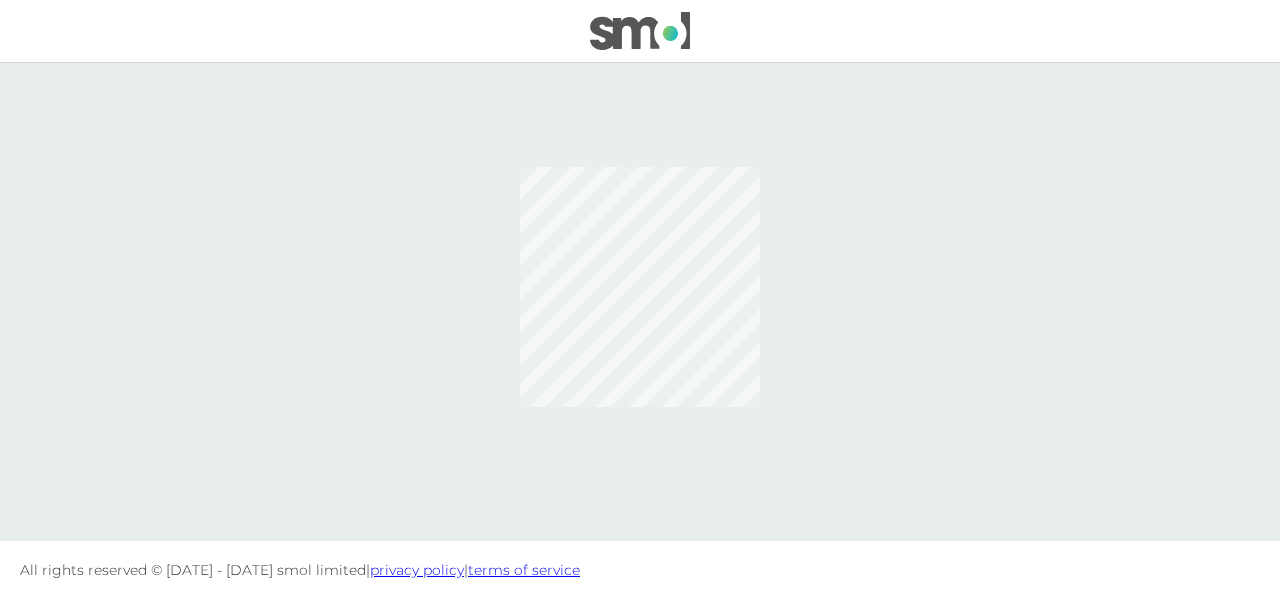 scroll, scrollTop: 0, scrollLeft: 0, axis: both 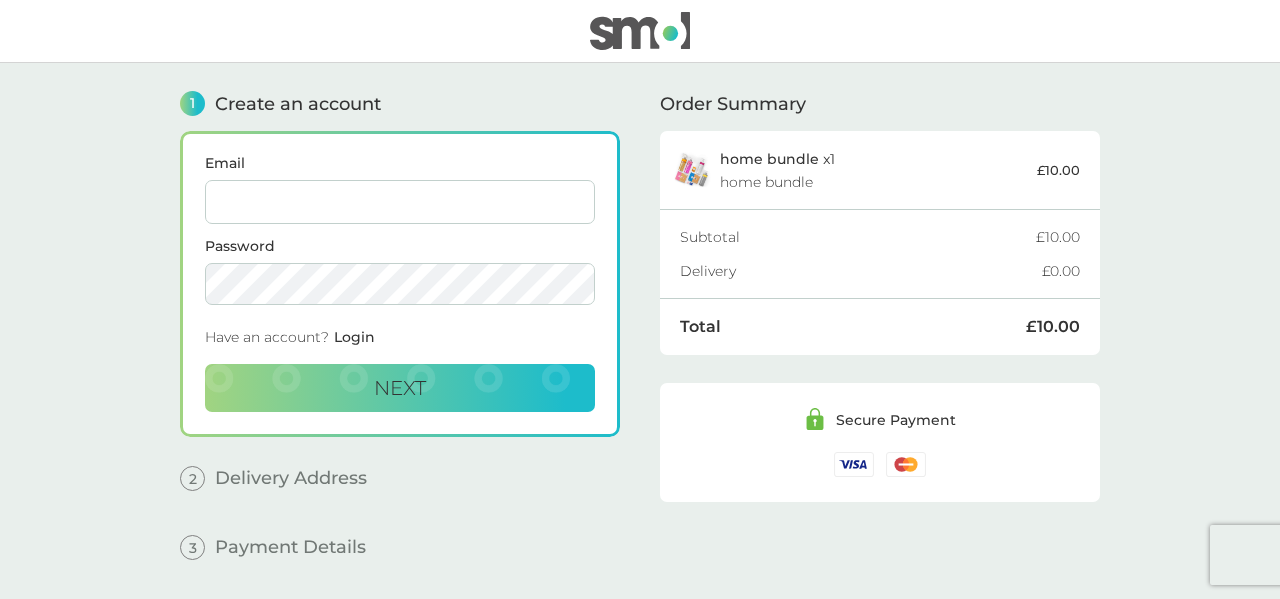 click on "Login" at bounding box center (354, 337) 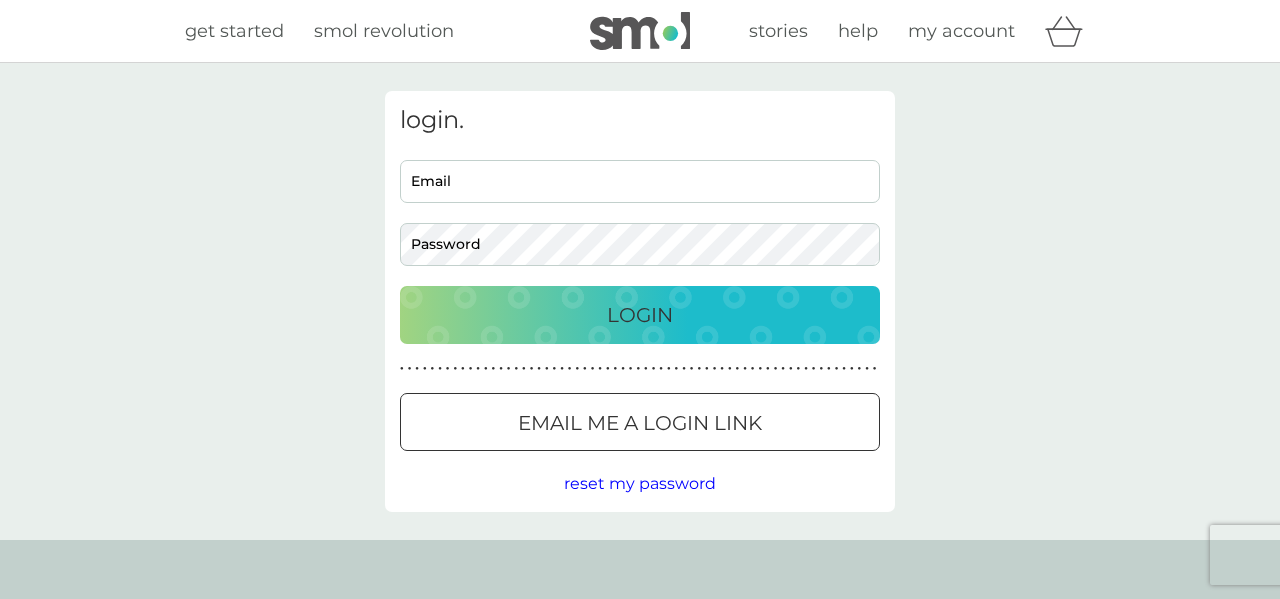 click on "Email" at bounding box center [640, 181] 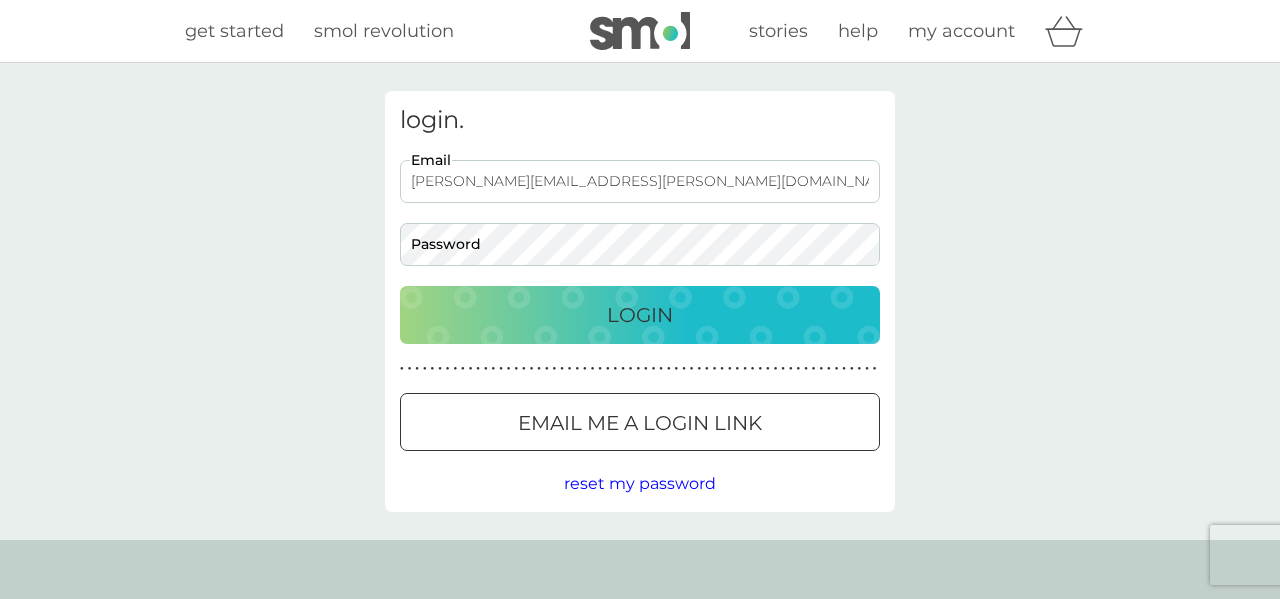 type on "wells.trish@gmail.com" 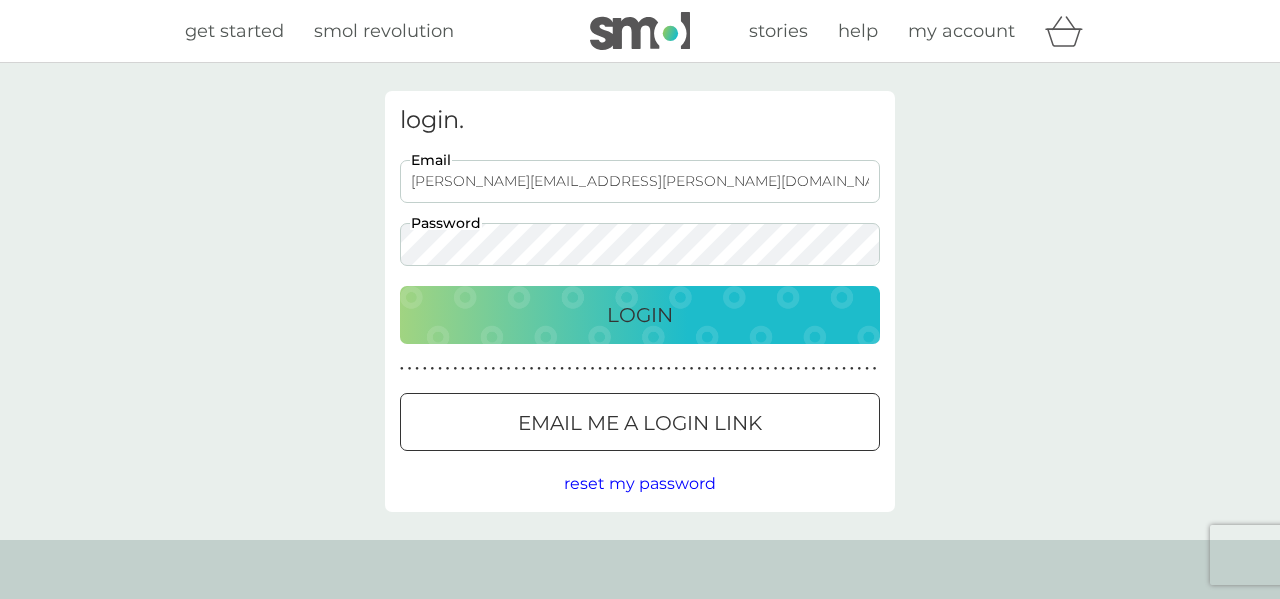 click on "Login" at bounding box center [640, 315] 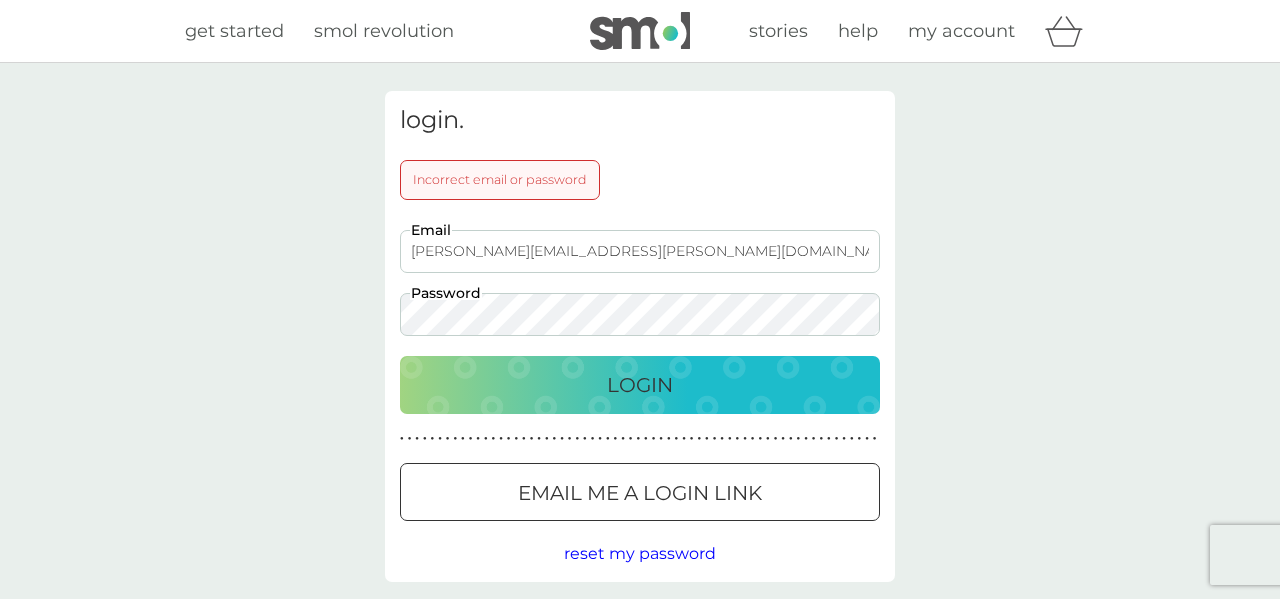 click on "reset my password" at bounding box center (640, 553) 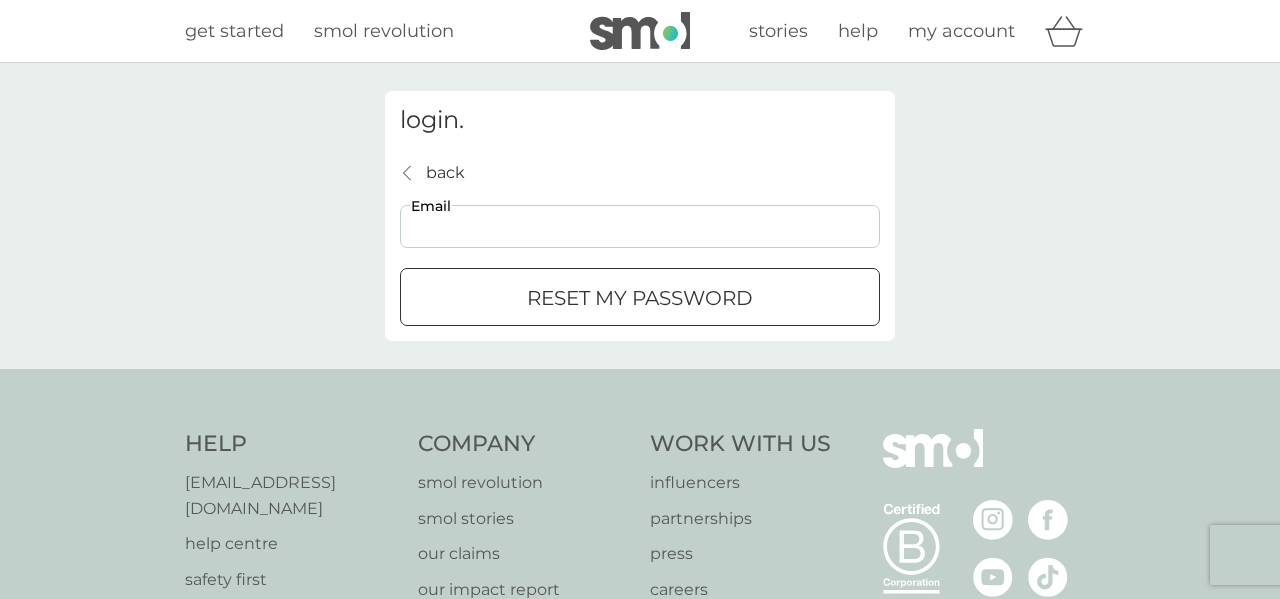 click on "Email" at bounding box center (640, 226) 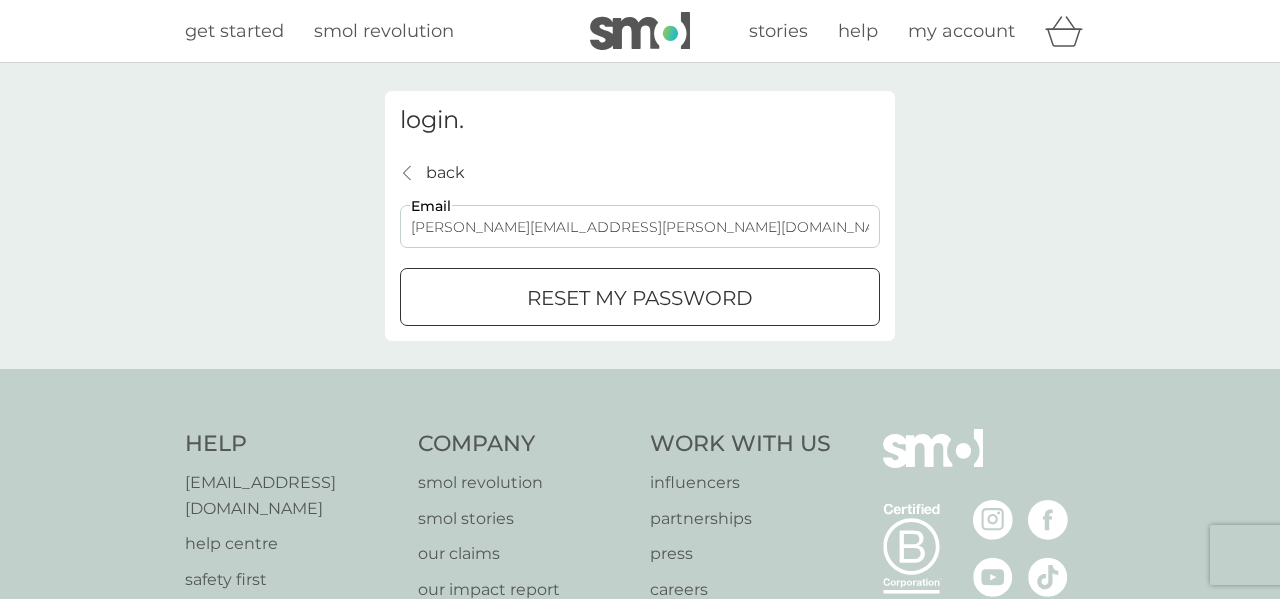 type on "wells.trish@gmail.com" 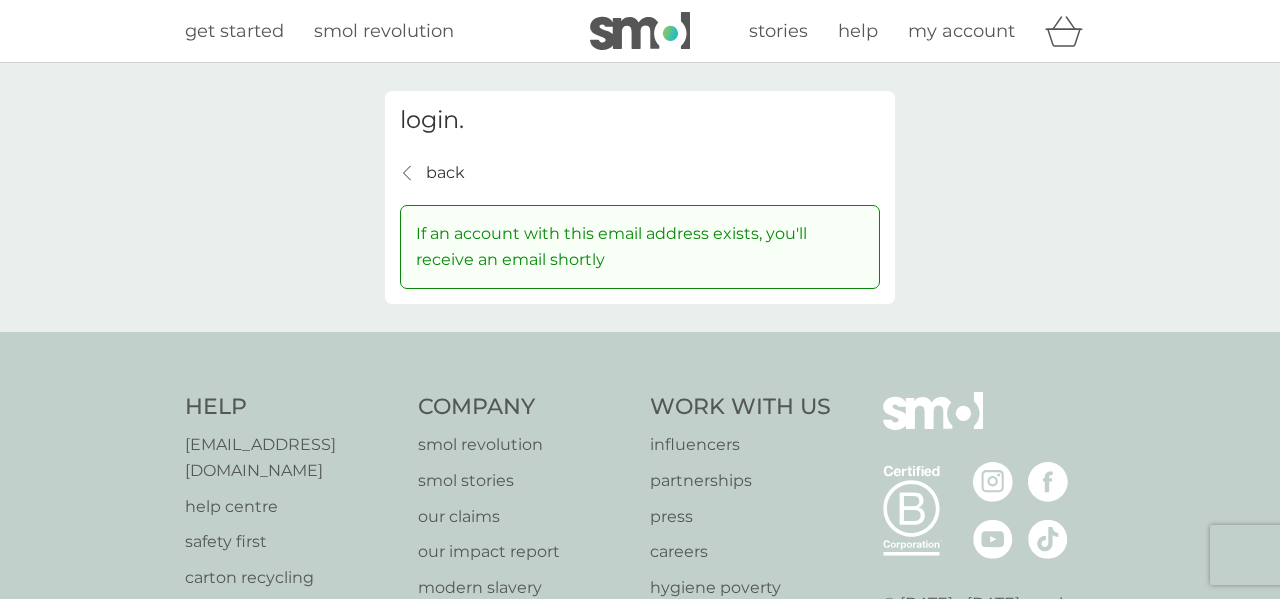 click on "back" at bounding box center (445, 173) 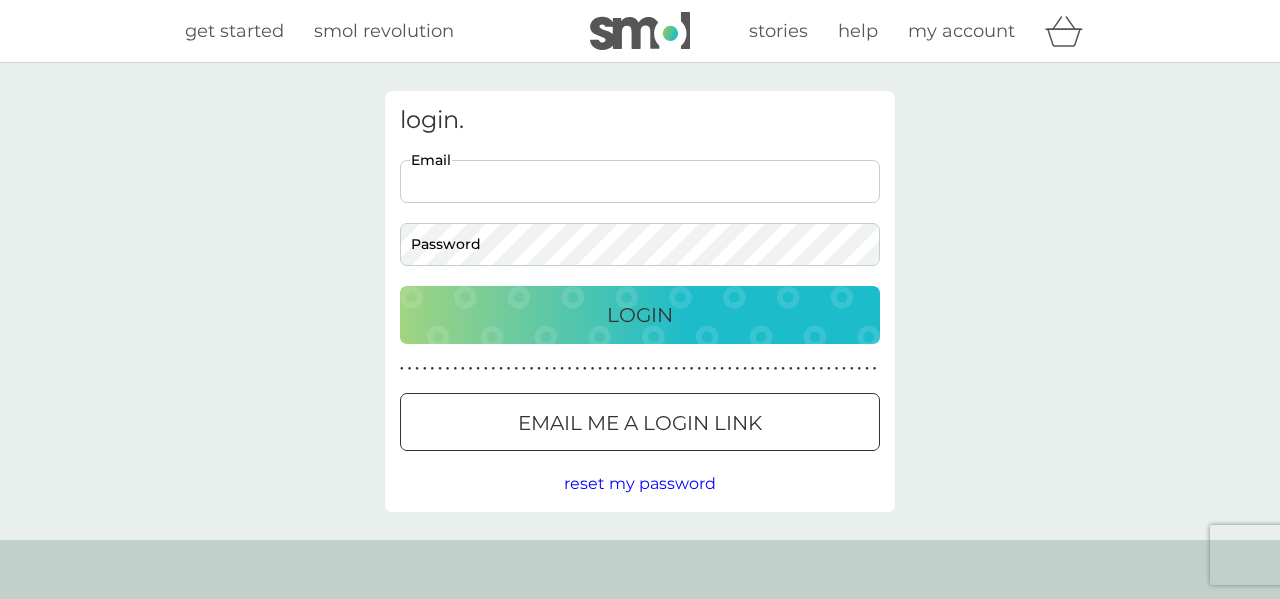 click on "Email" at bounding box center [640, 181] 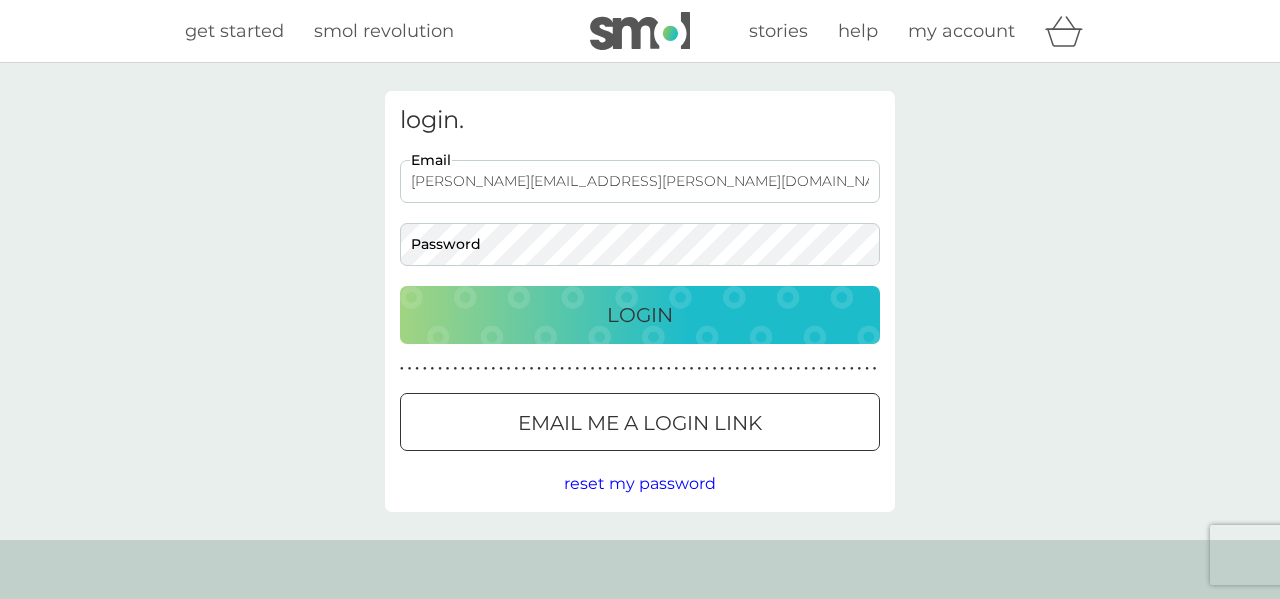 type on "wells.trish@gmail.com" 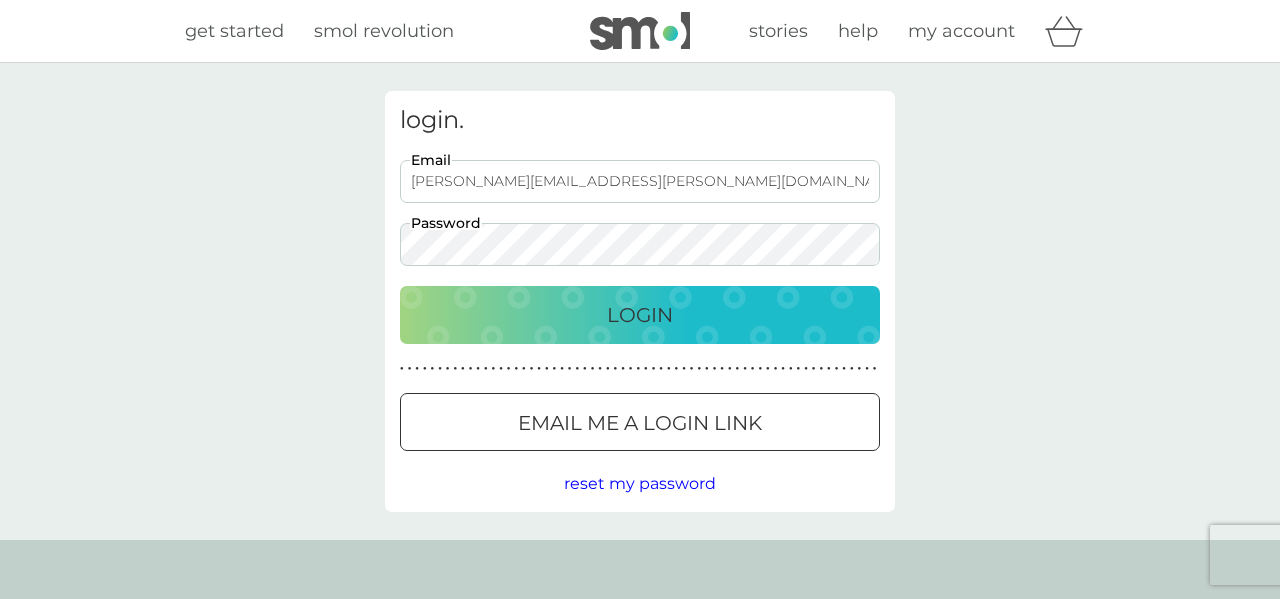 click on "Login" at bounding box center (640, 315) 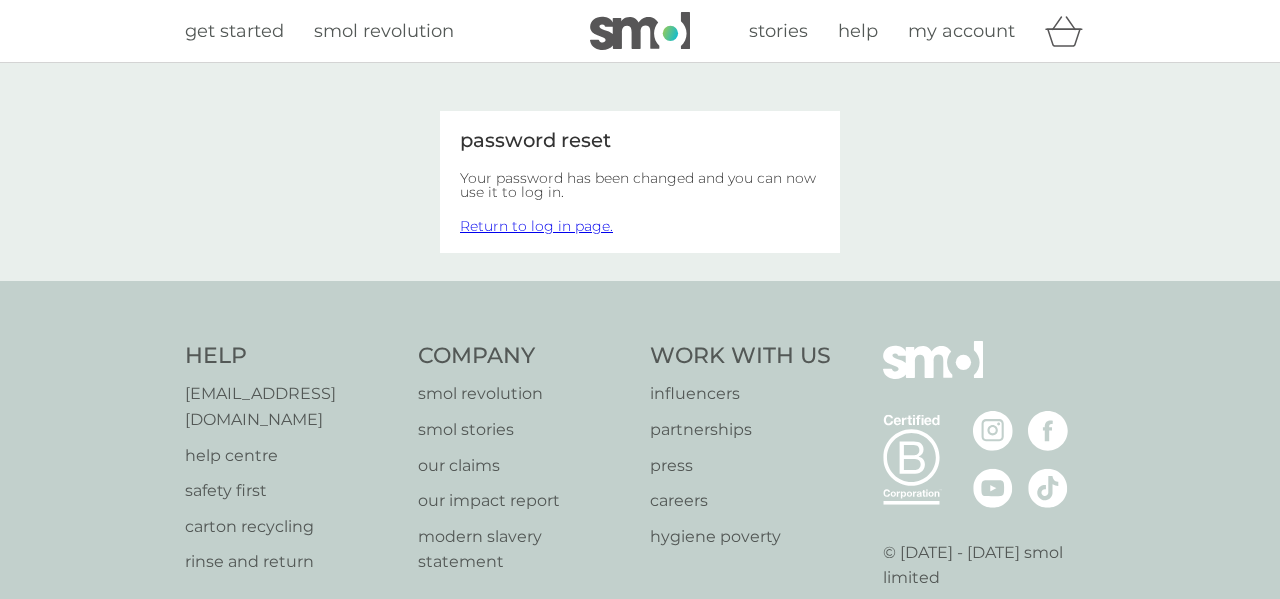 scroll, scrollTop: 0, scrollLeft: 0, axis: both 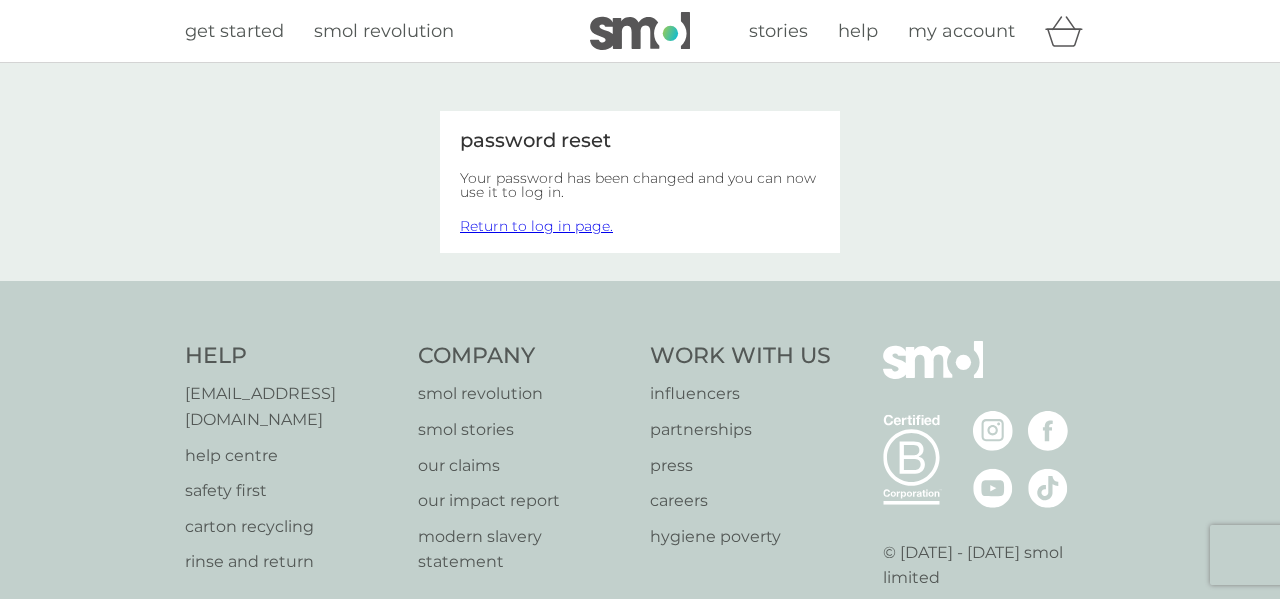 click on "Return to log in page." at bounding box center [536, 226] 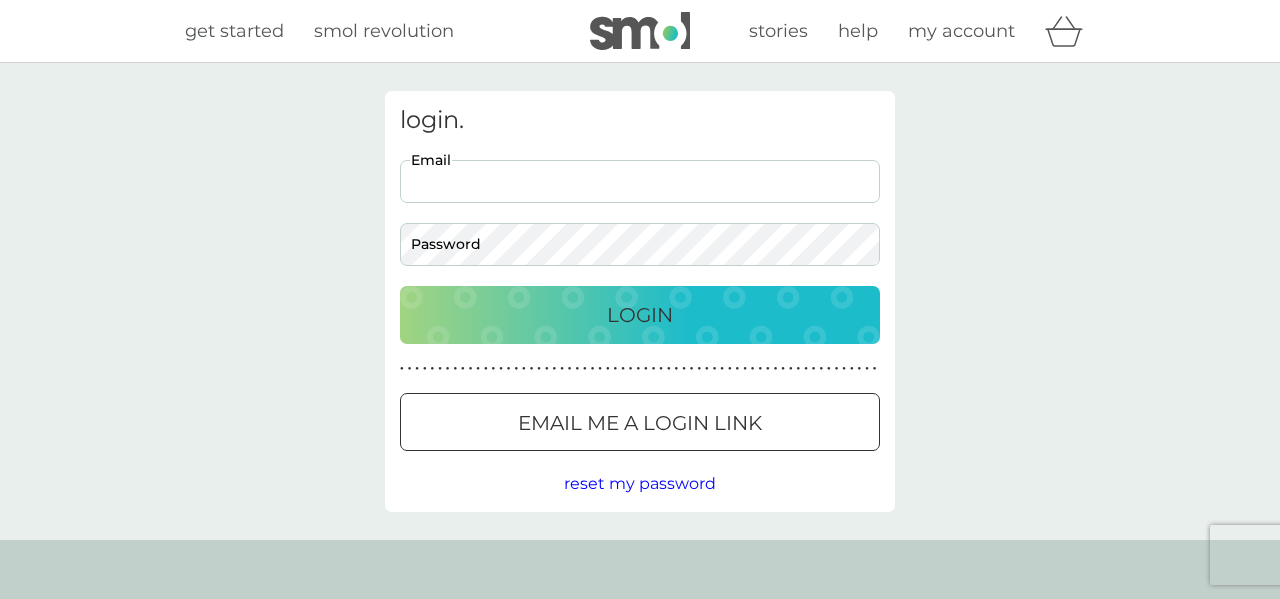 click on "Email" at bounding box center (640, 181) 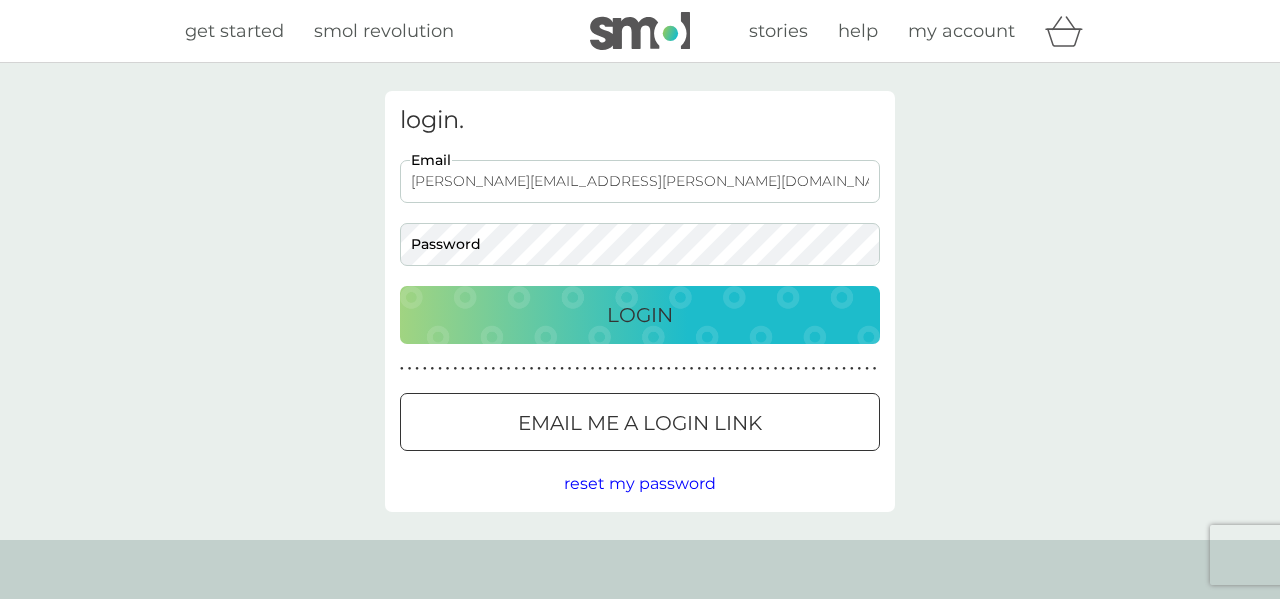 type on "[PERSON_NAME][EMAIL_ADDRESS][PERSON_NAME][DOMAIN_NAME]" 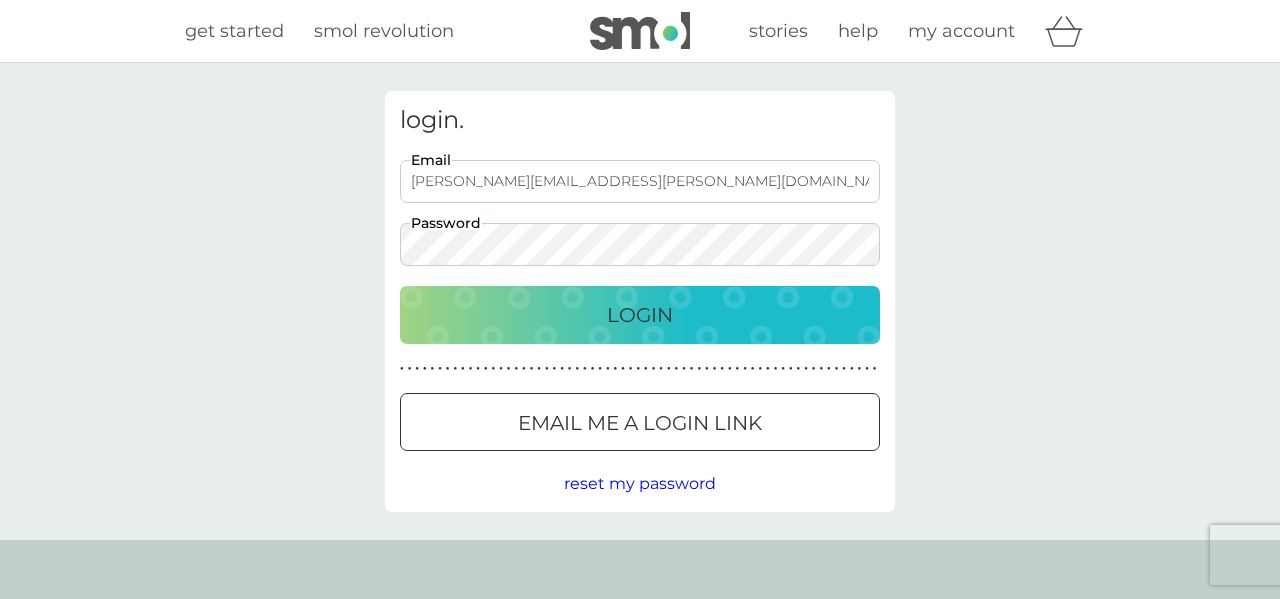 click on "Login" at bounding box center [640, 315] 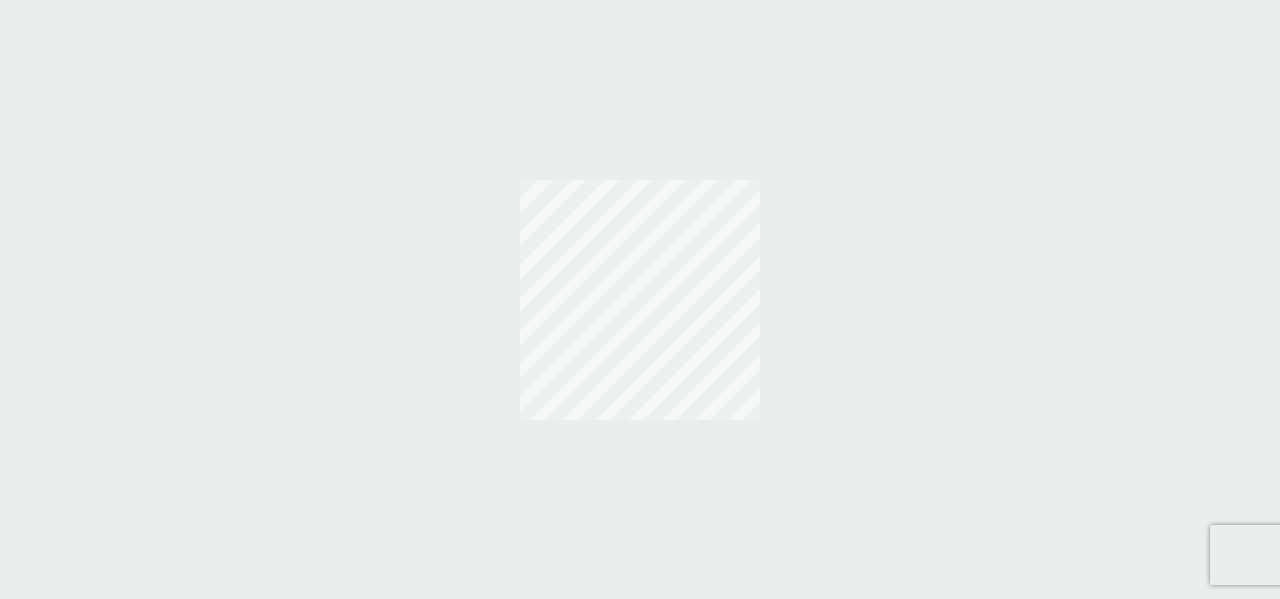 scroll, scrollTop: 0, scrollLeft: 0, axis: both 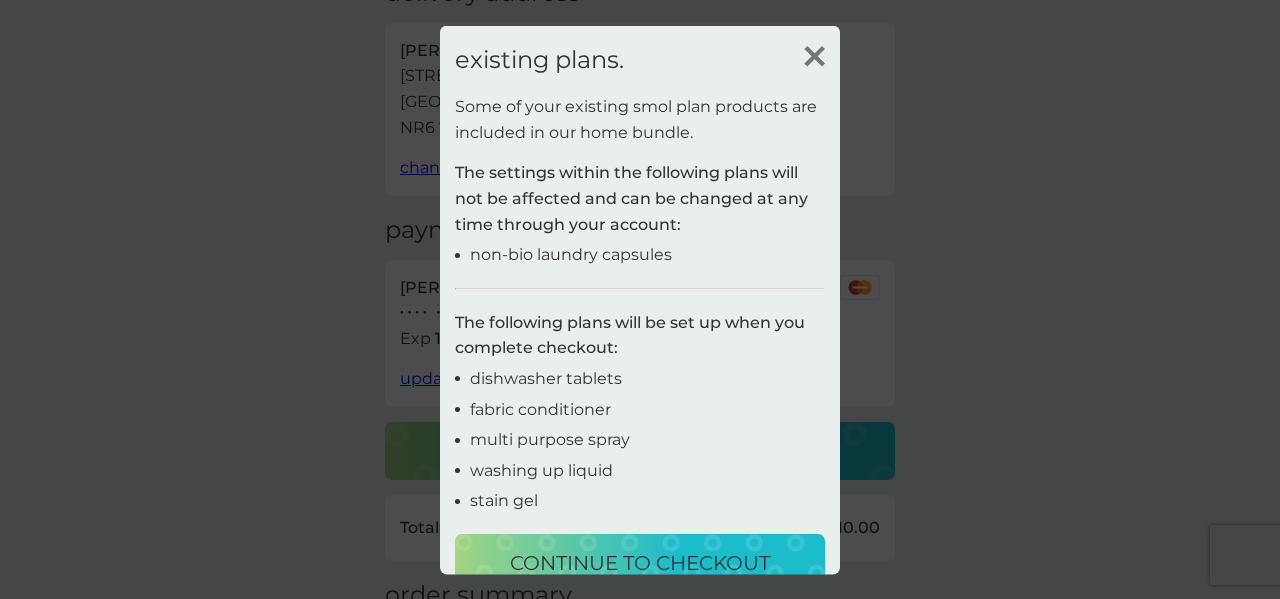 click on "continue to checkout" at bounding box center [640, 563] 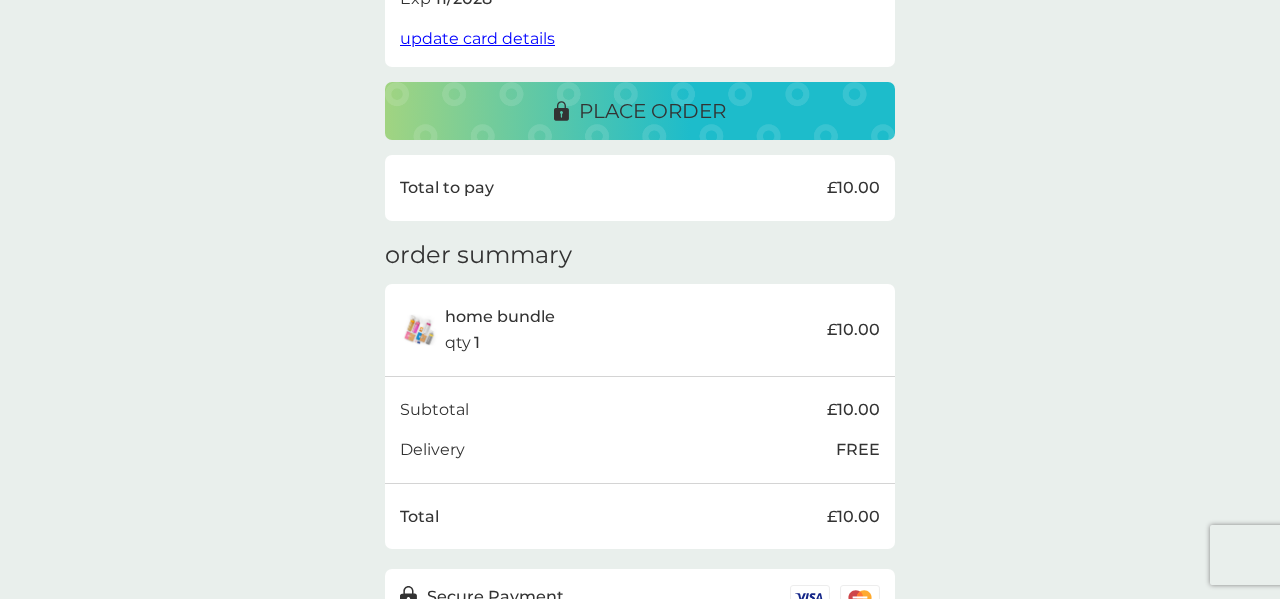 scroll, scrollTop: 340, scrollLeft: 0, axis: vertical 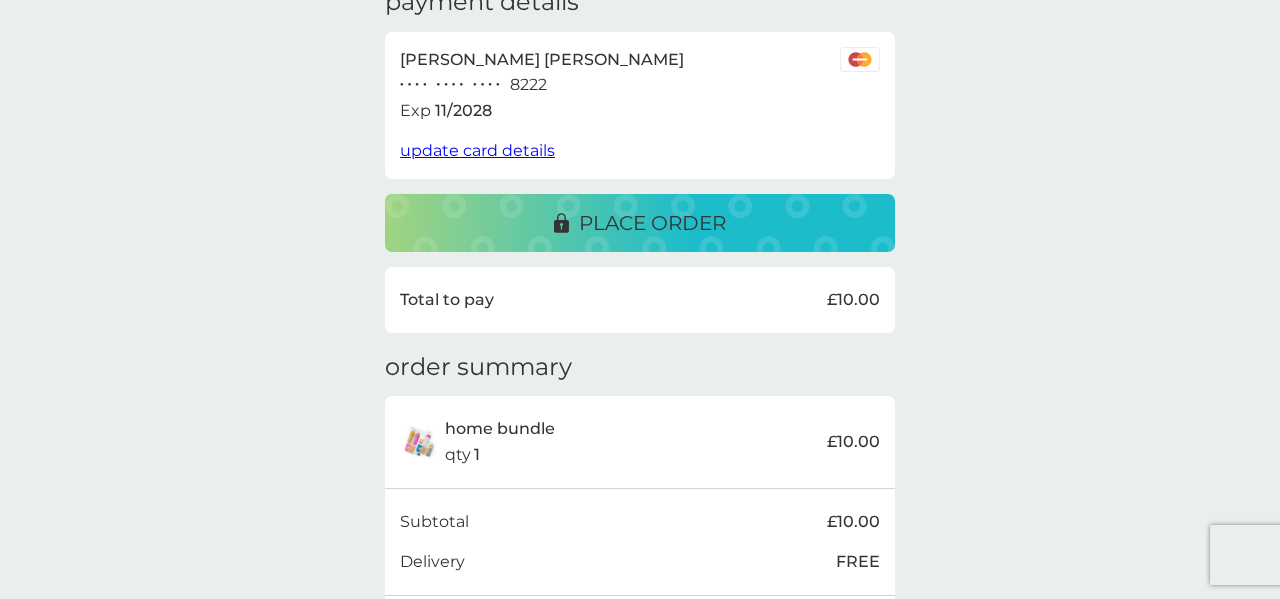click on "place order" at bounding box center [640, 223] 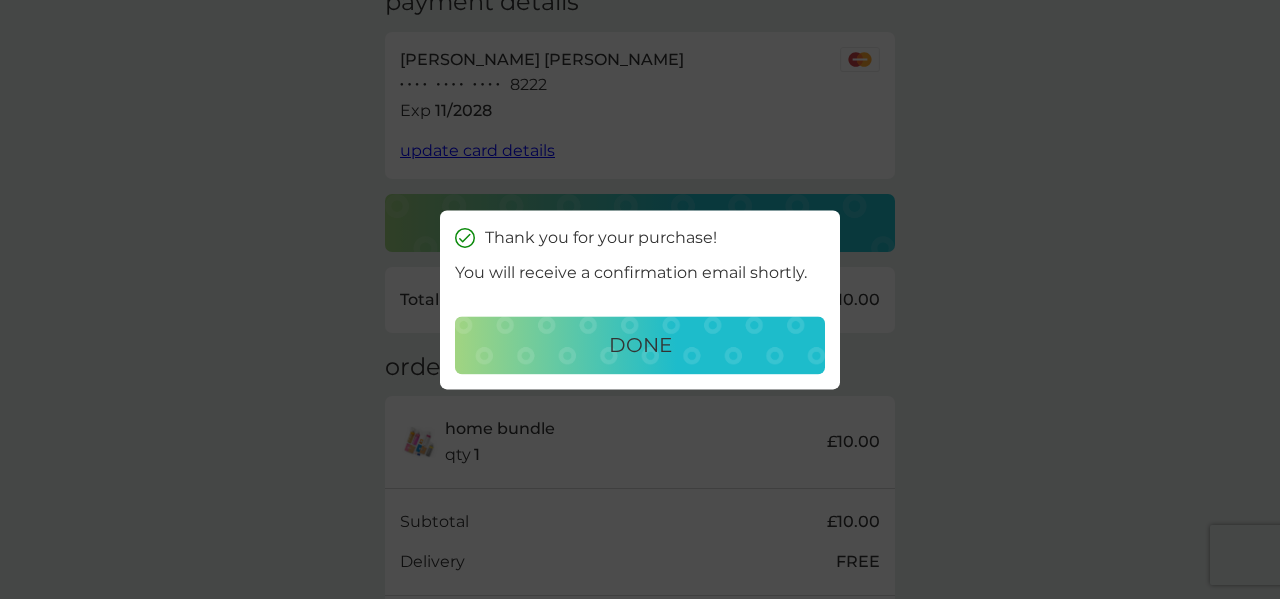click on "done" at bounding box center [640, 345] 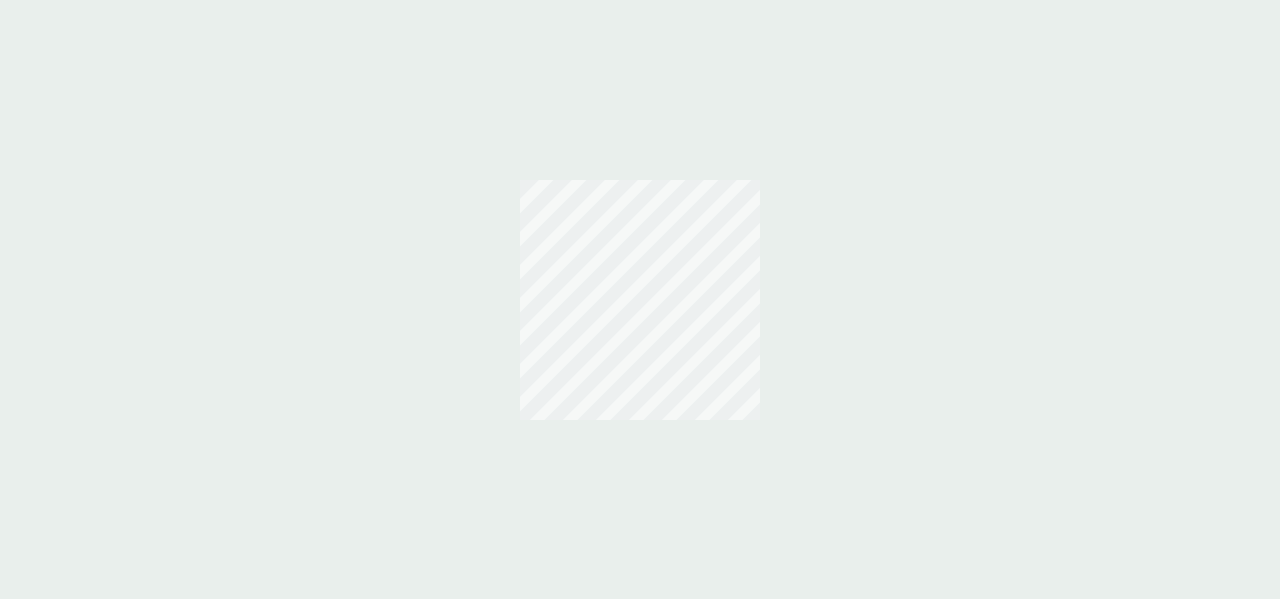 scroll, scrollTop: 0, scrollLeft: 0, axis: both 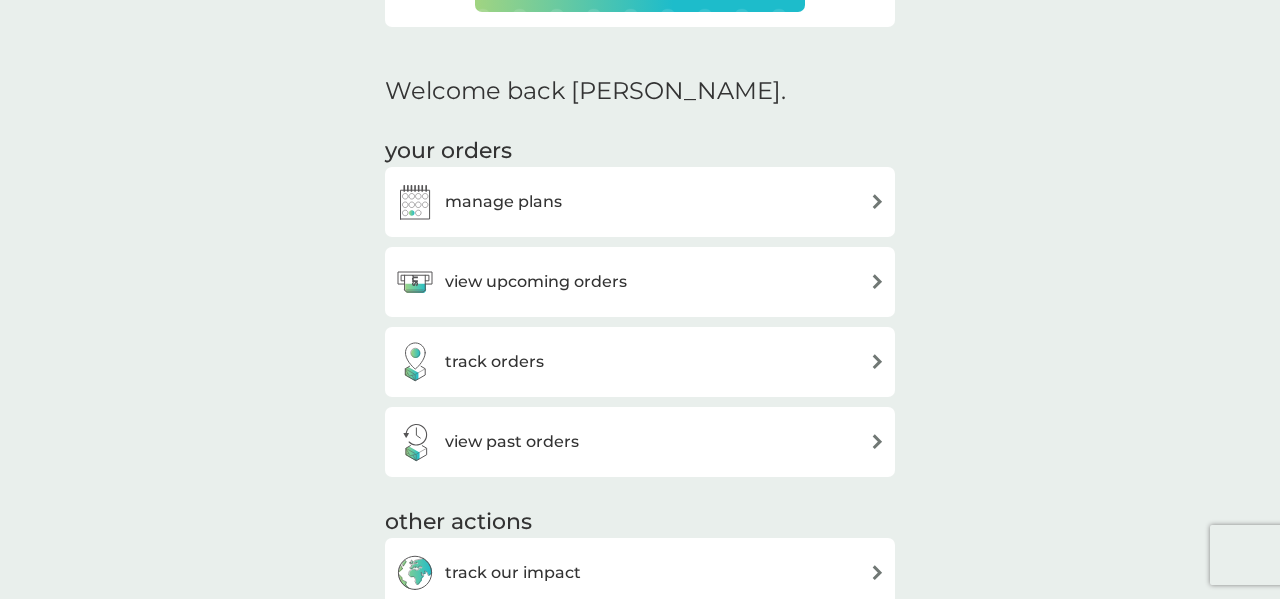 click at bounding box center [877, 281] 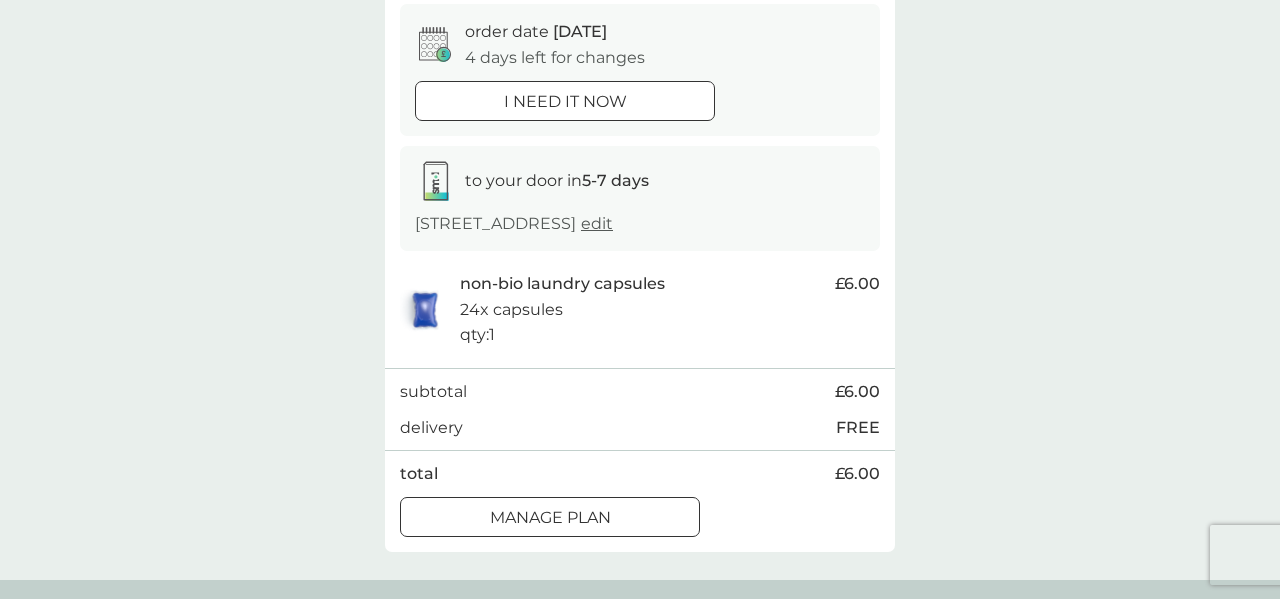 scroll, scrollTop: 224, scrollLeft: 0, axis: vertical 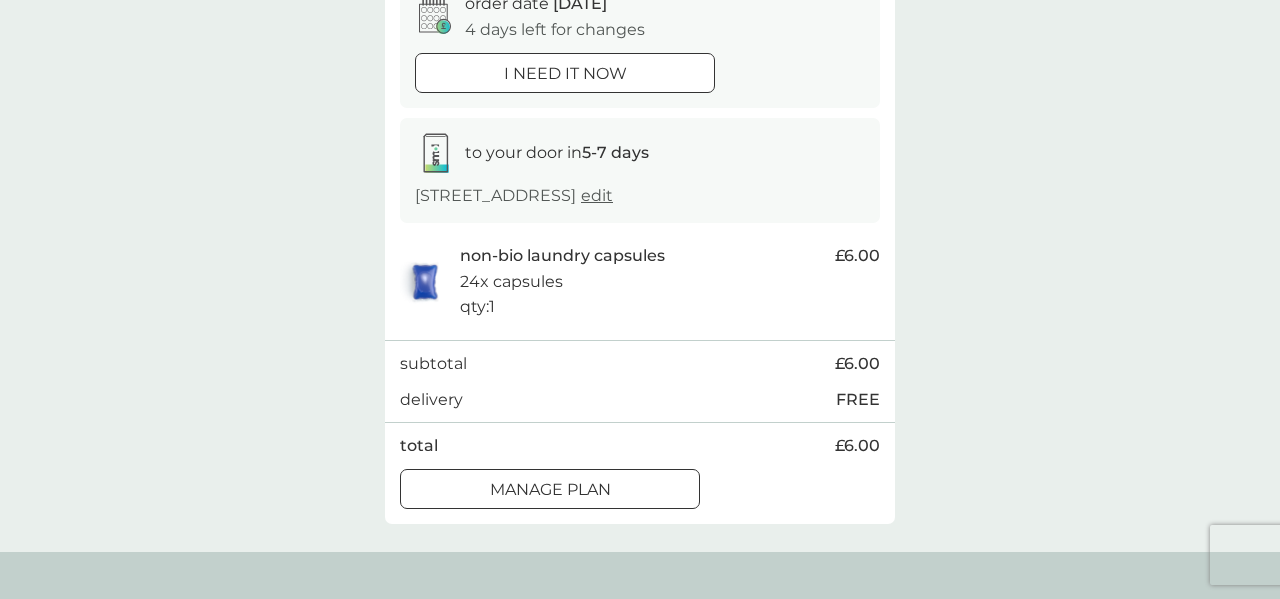 click on "Manage plan" at bounding box center (550, 490) 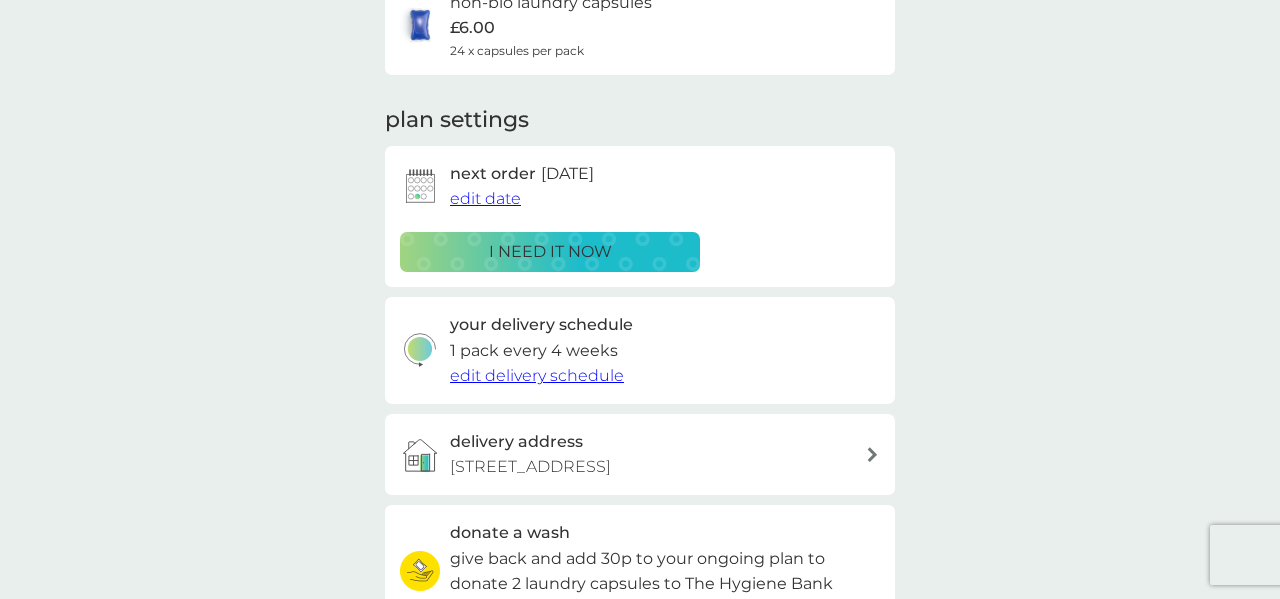 scroll, scrollTop: 224, scrollLeft: 0, axis: vertical 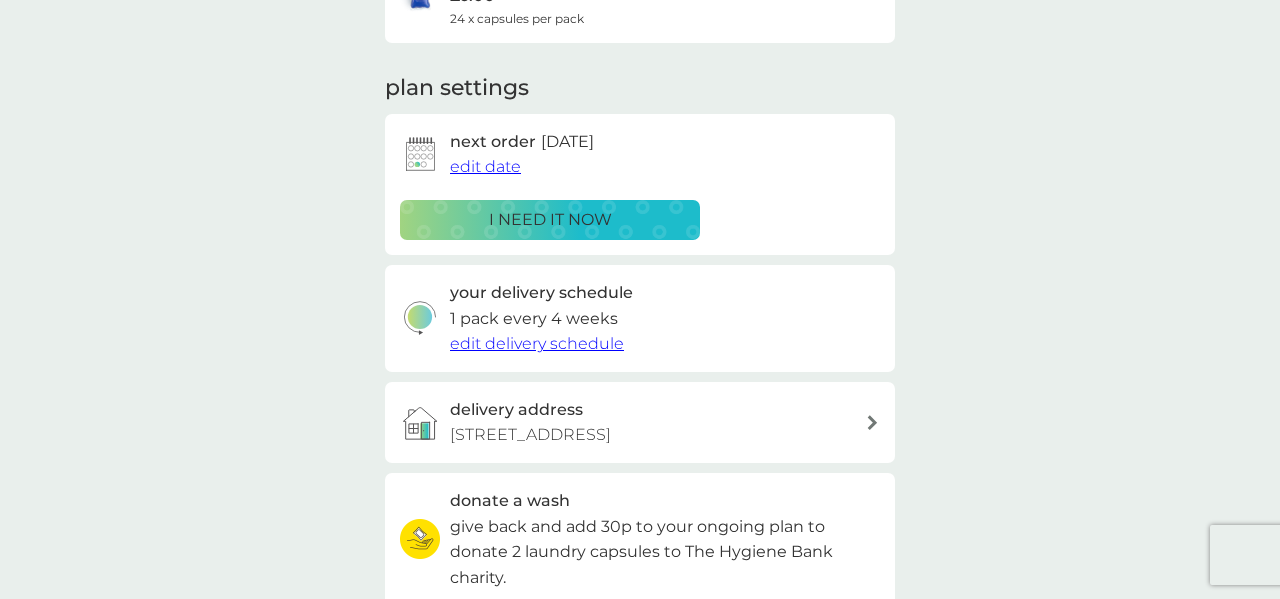 click on "edit delivery schedule" at bounding box center [537, 343] 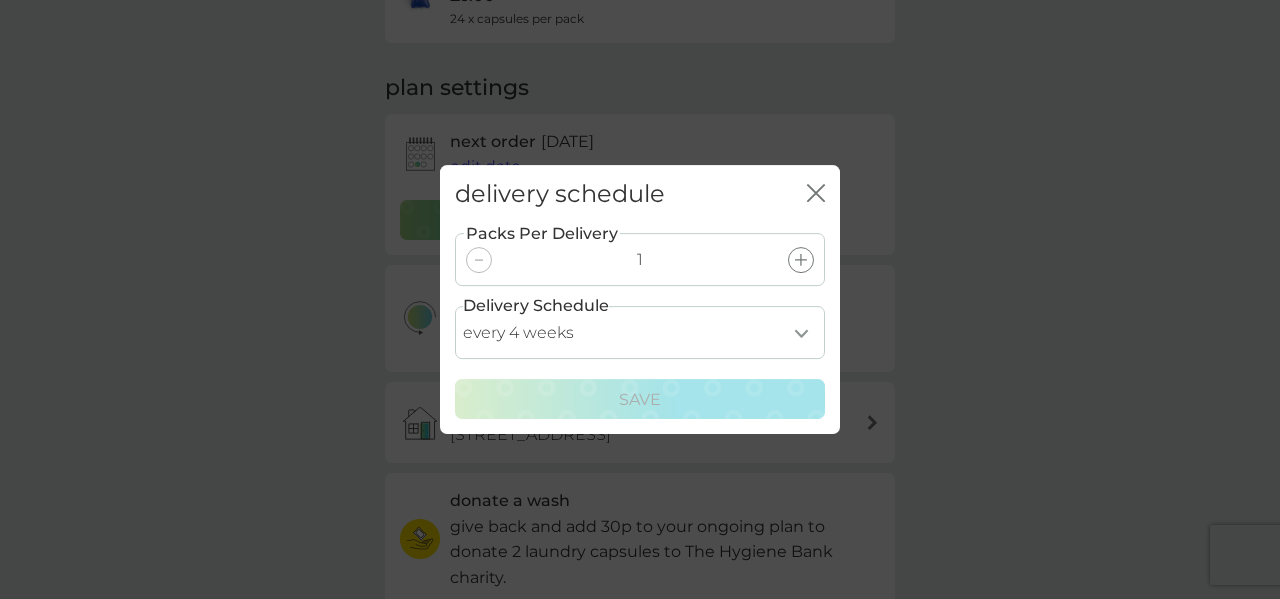 click on "every 1 week every 2 weeks every 3 weeks every 4 weeks every 5 weeks every 6 weeks every 7 weeks every 8 weeks every 9 weeks every 10 weeks every 11 weeks every 12 weeks every 13 weeks every 14 weeks every 15 weeks every 16 weeks every 17 weeks" at bounding box center (640, 332) 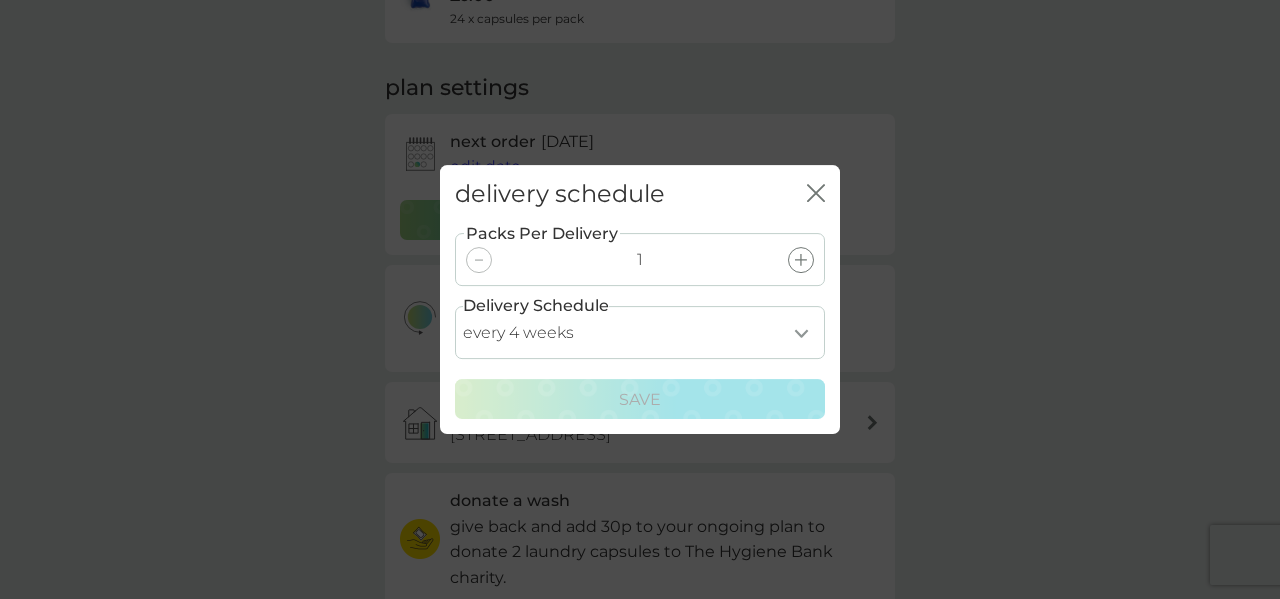 select on "56" 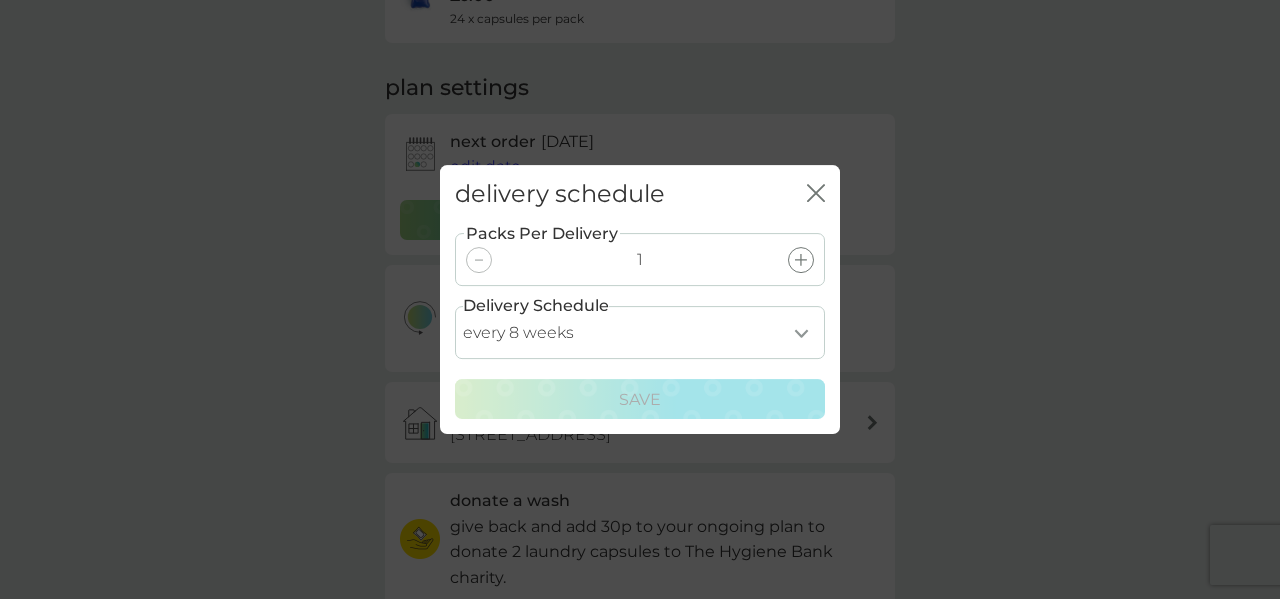 click on "every 1 week every 2 weeks every 3 weeks every 4 weeks every 5 weeks every 6 weeks every 7 weeks every 8 weeks every 9 weeks every 10 weeks every 11 weeks every 12 weeks every 13 weeks every 14 weeks every 15 weeks every 16 weeks every 17 weeks" at bounding box center [640, 332] 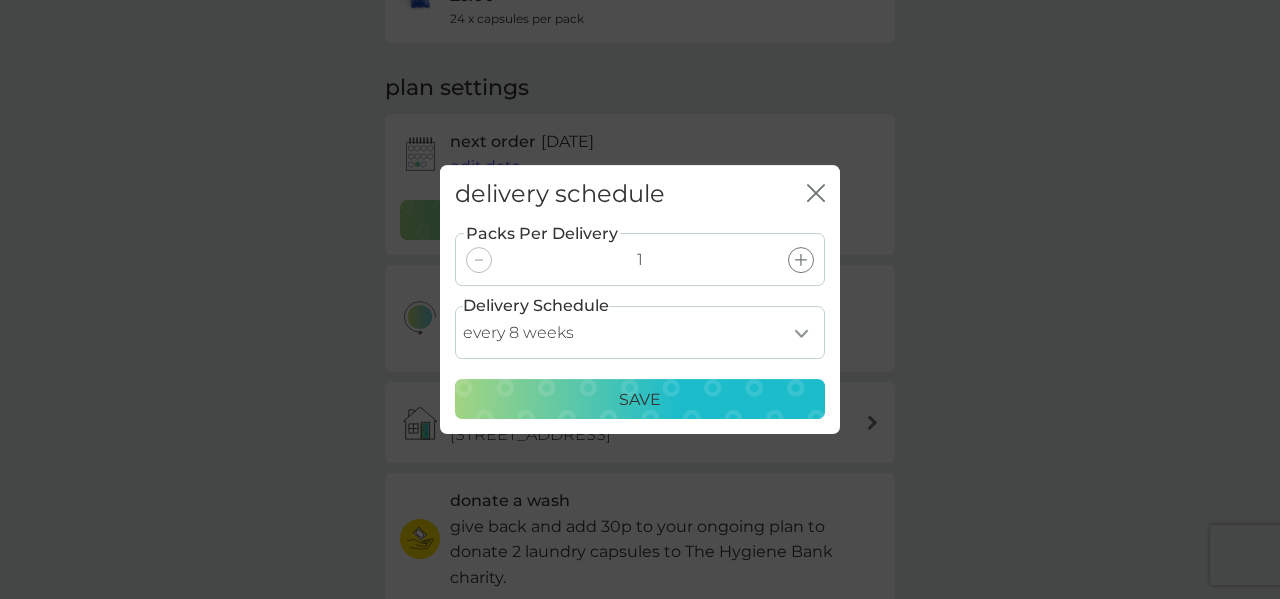 click on "Save" at bounding box center [640, 400] 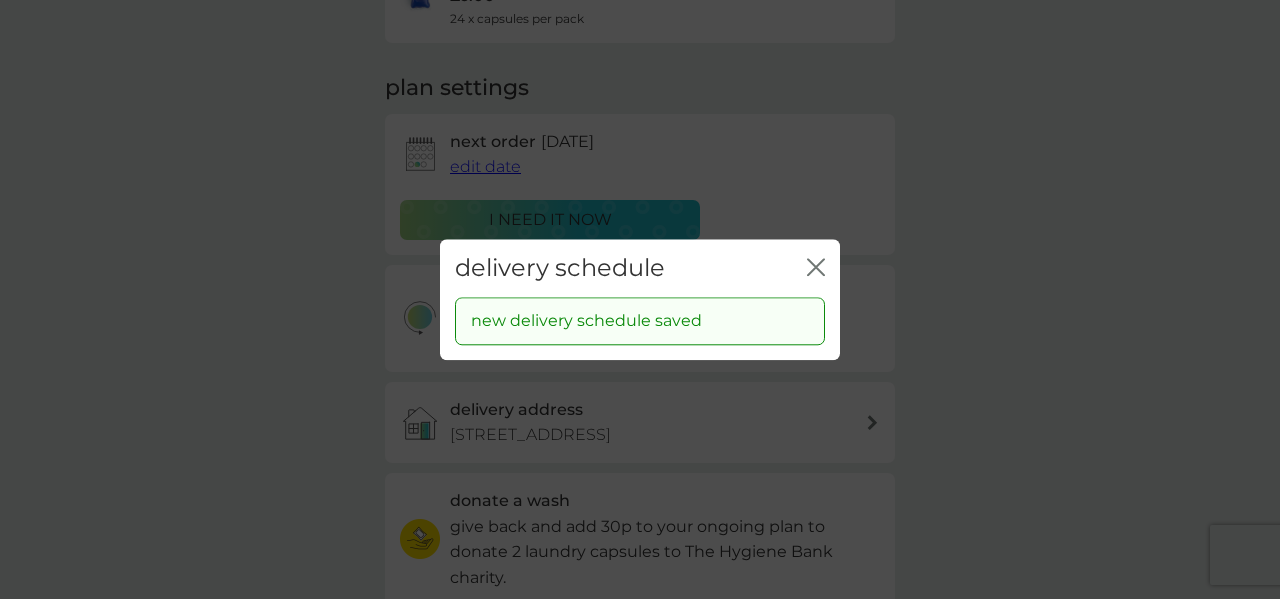 click on "close" 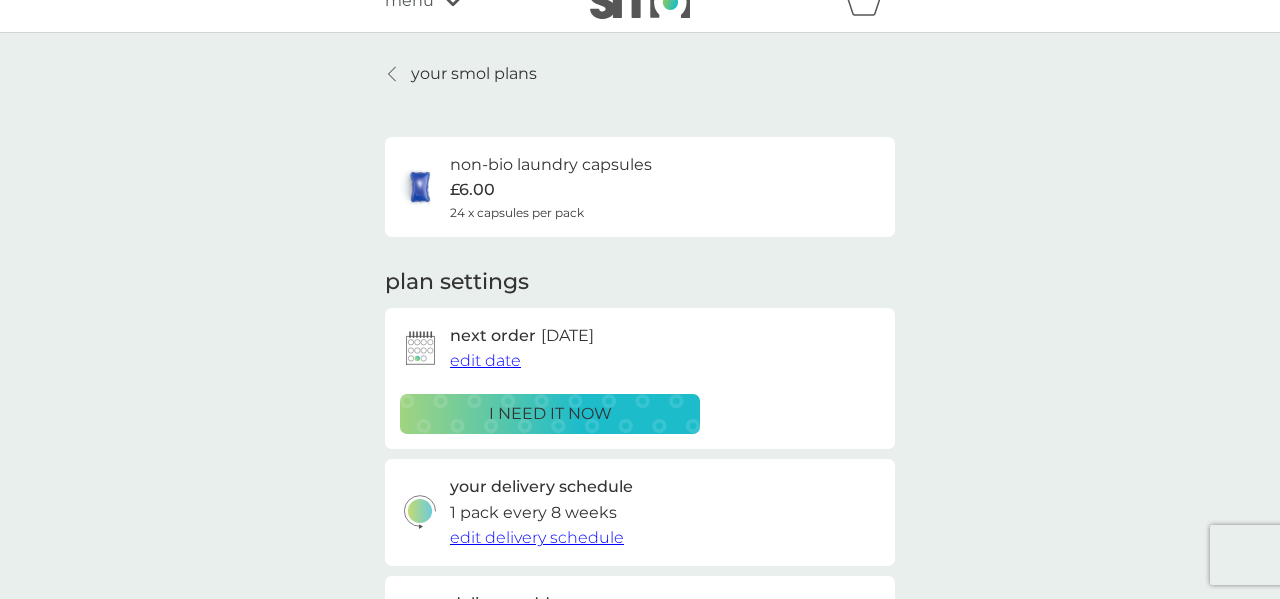 scroll, scrollTop: 0, scrollLeft: 0, axis: both 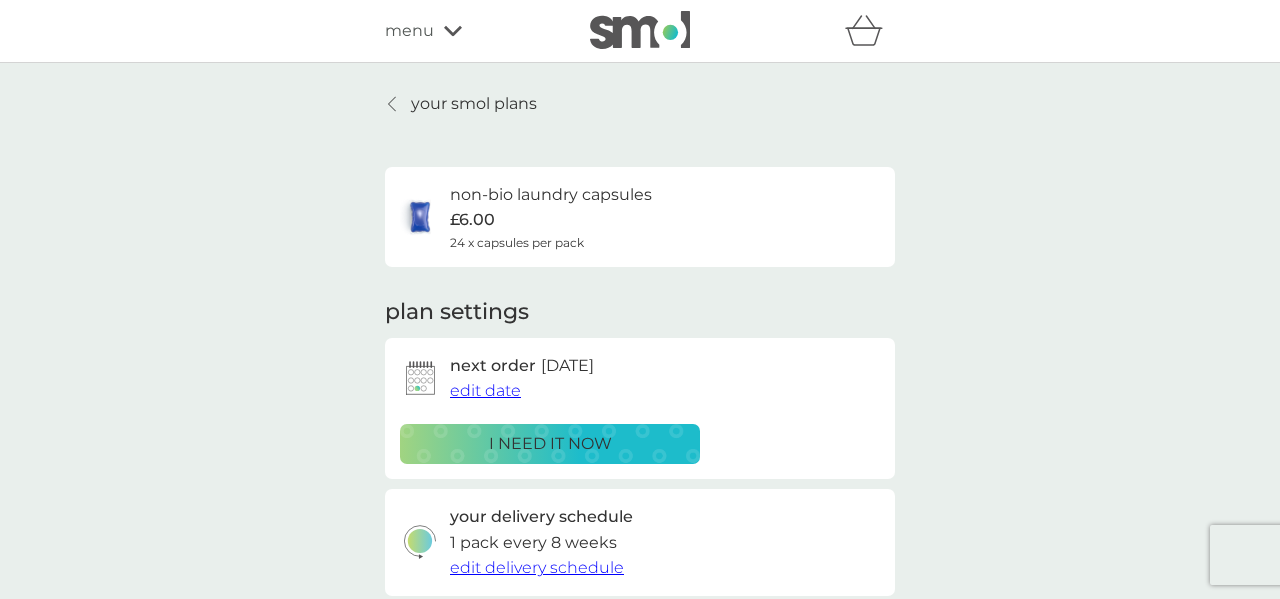click 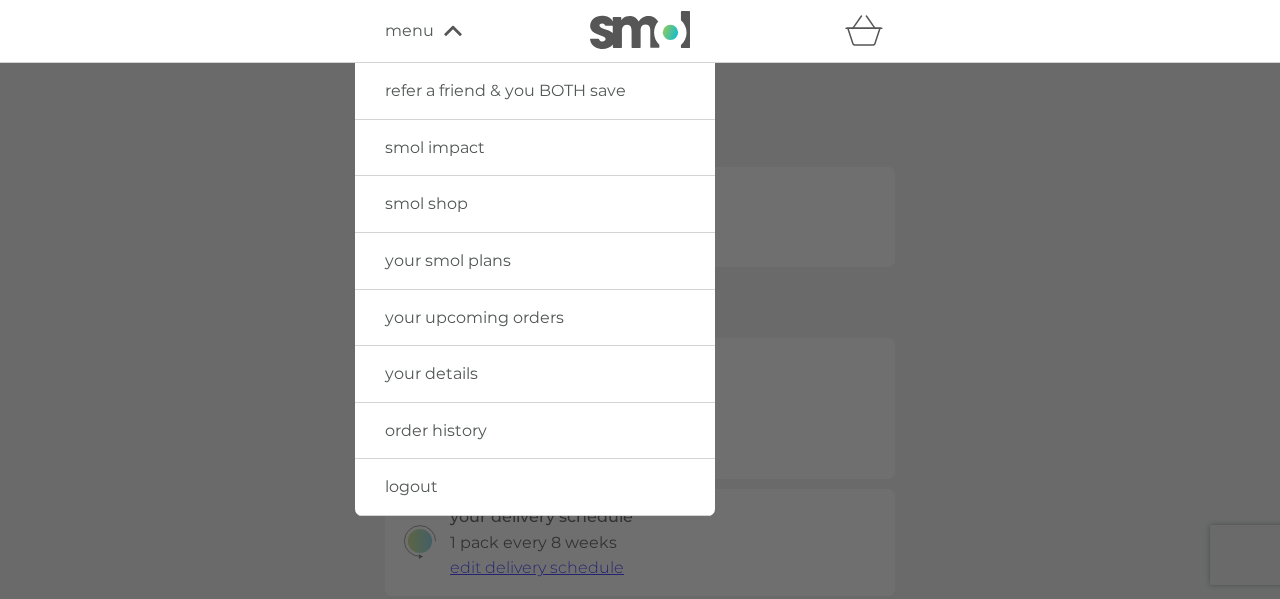 click on "your smol plans" at bounding box center (448, 260) 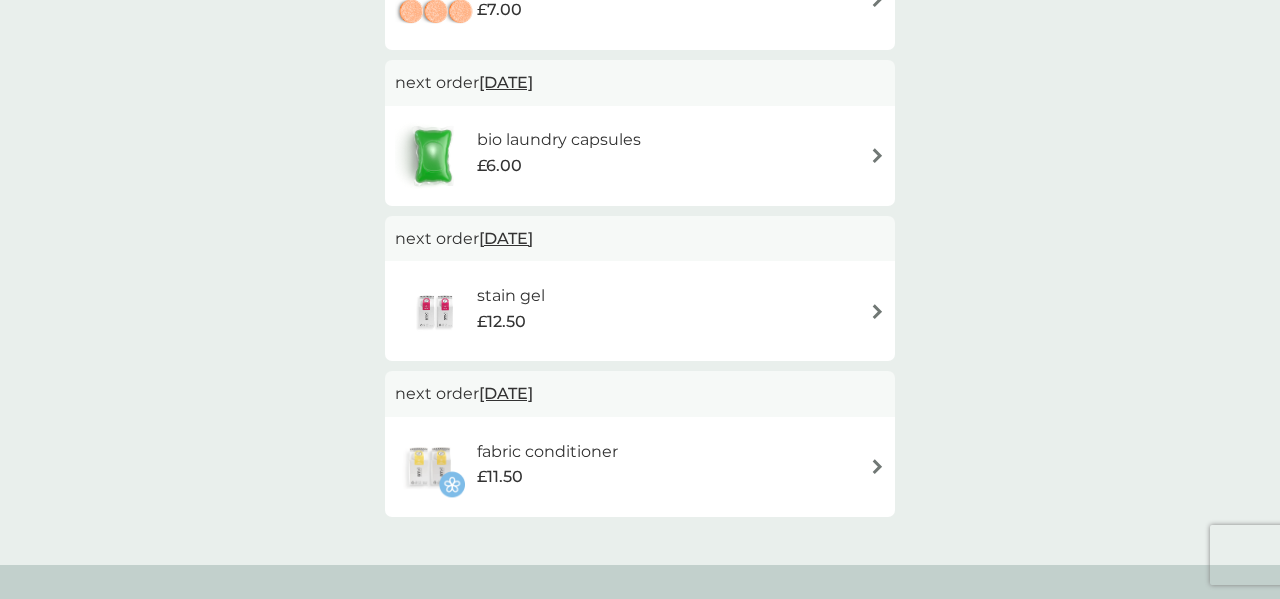 scroll, scrollTop: 784, scrollLeft: 0, axis: vertical 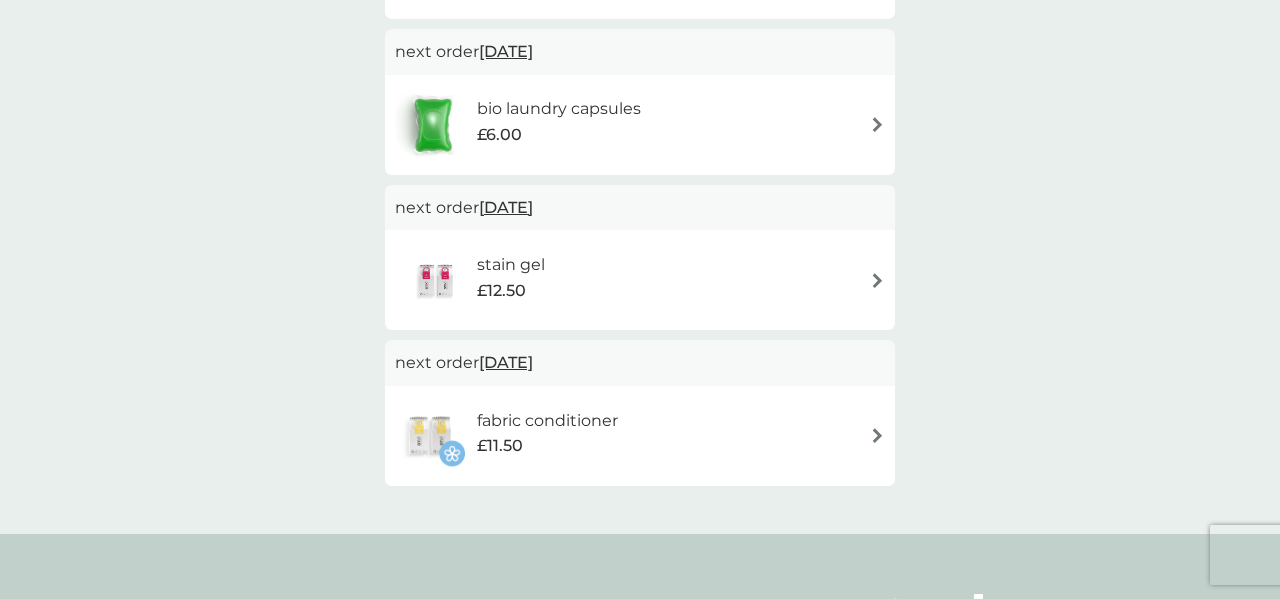 click at bounding box center (877, 280) 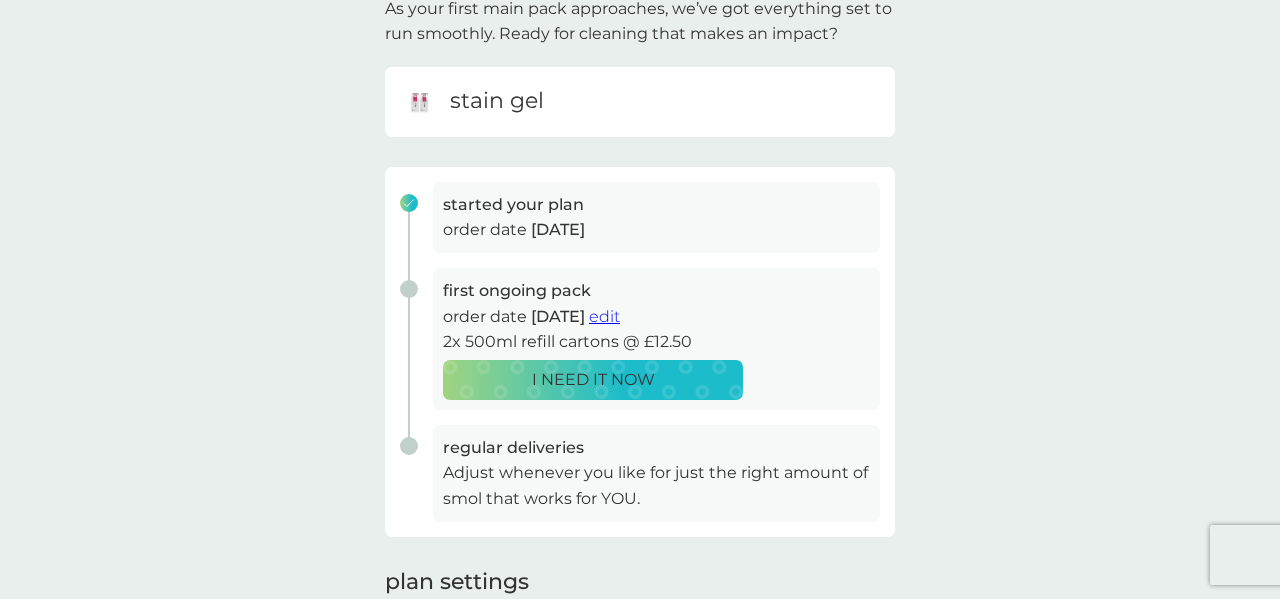 scroll, scrollTop: 0, scrollLeft: 0, axis: both 